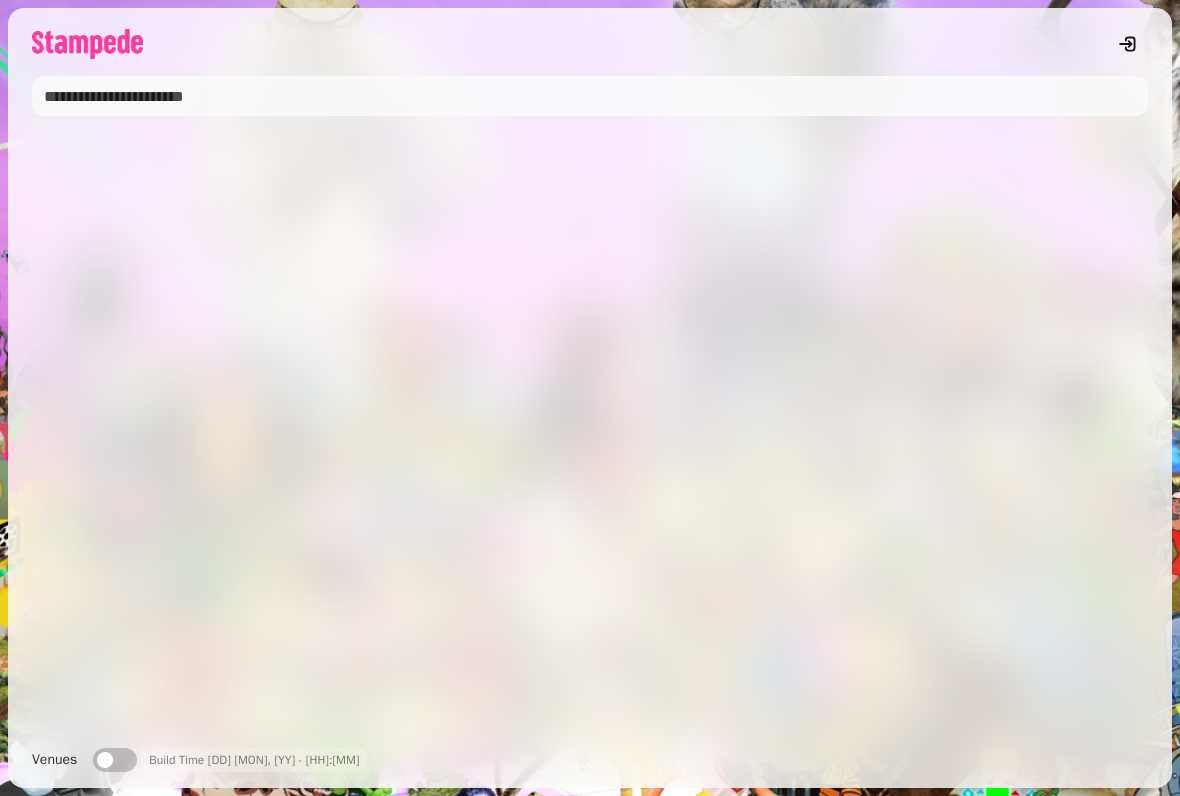 scroll, scrollTop: 0, scrollLeft: 0, axis: both 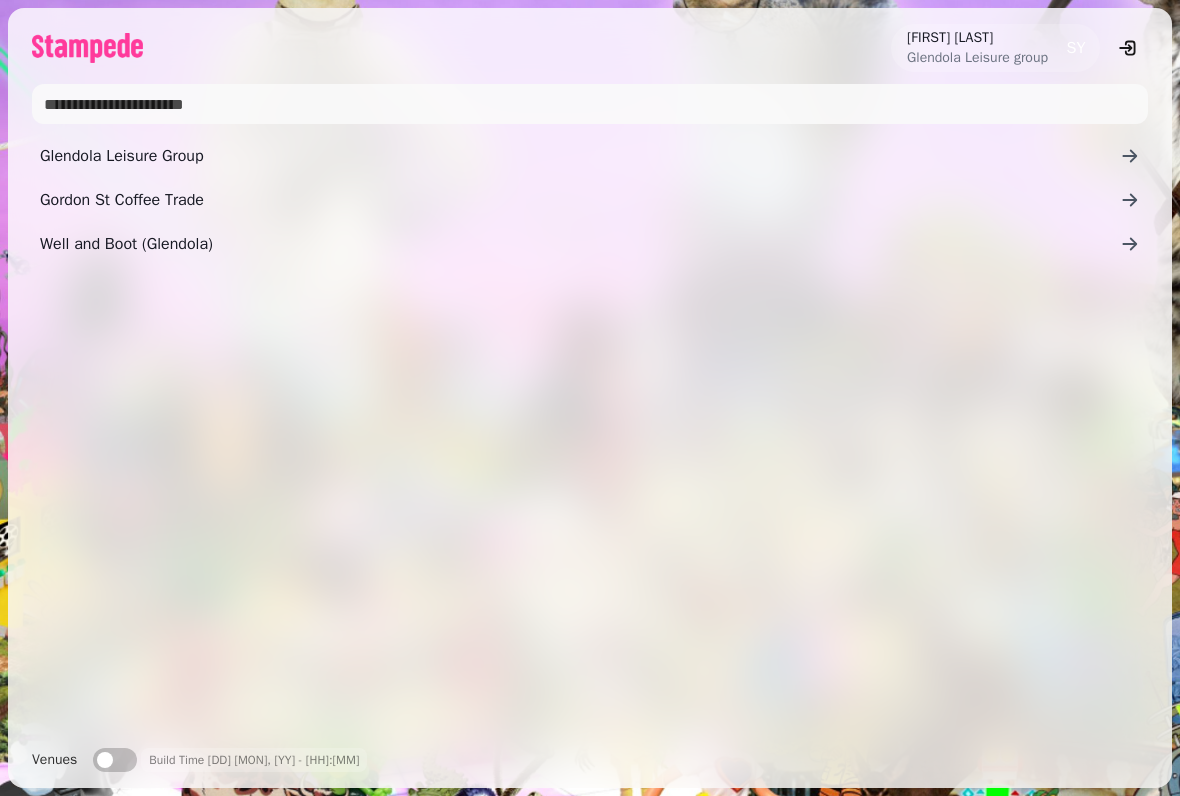 click on "Glendola Leisure Group" at bounding box center [580, 156] 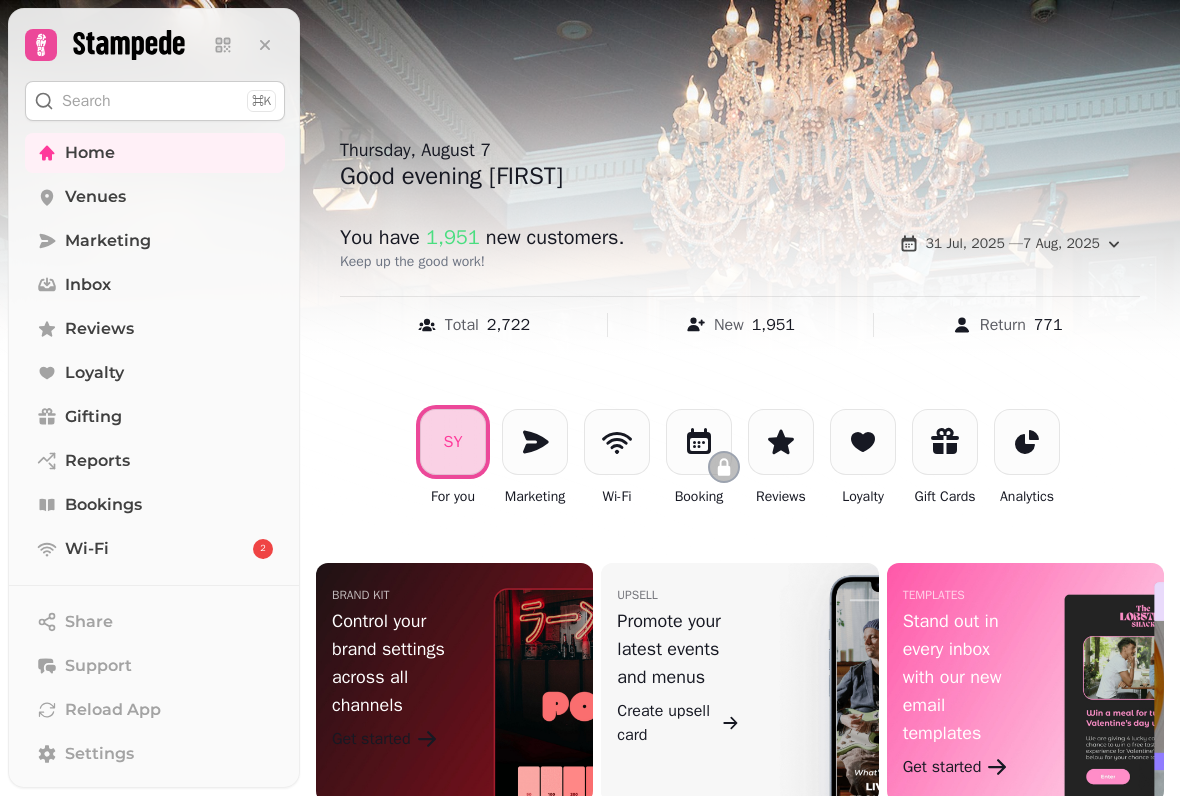 scroll, scrollTop: 0, scrollLeft: 0, axis: both 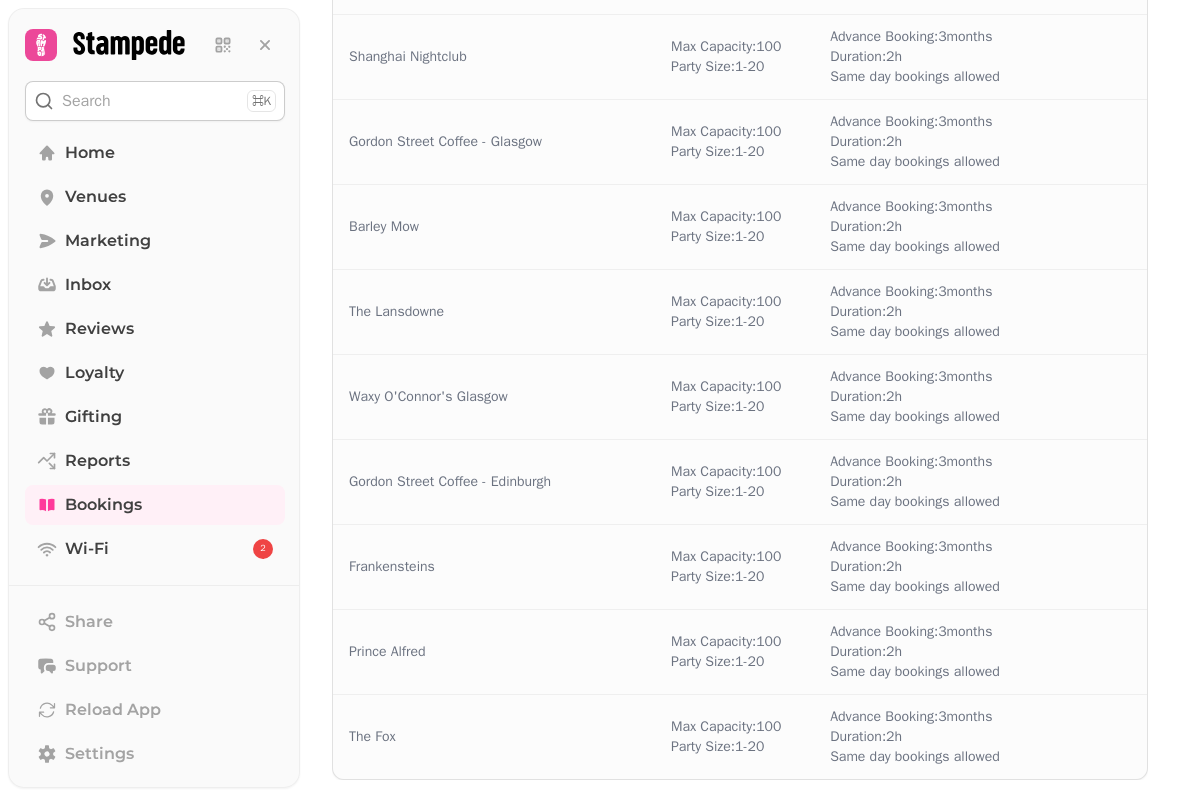 click on "Same day bookings allowed" at bounding box center (915, 587) 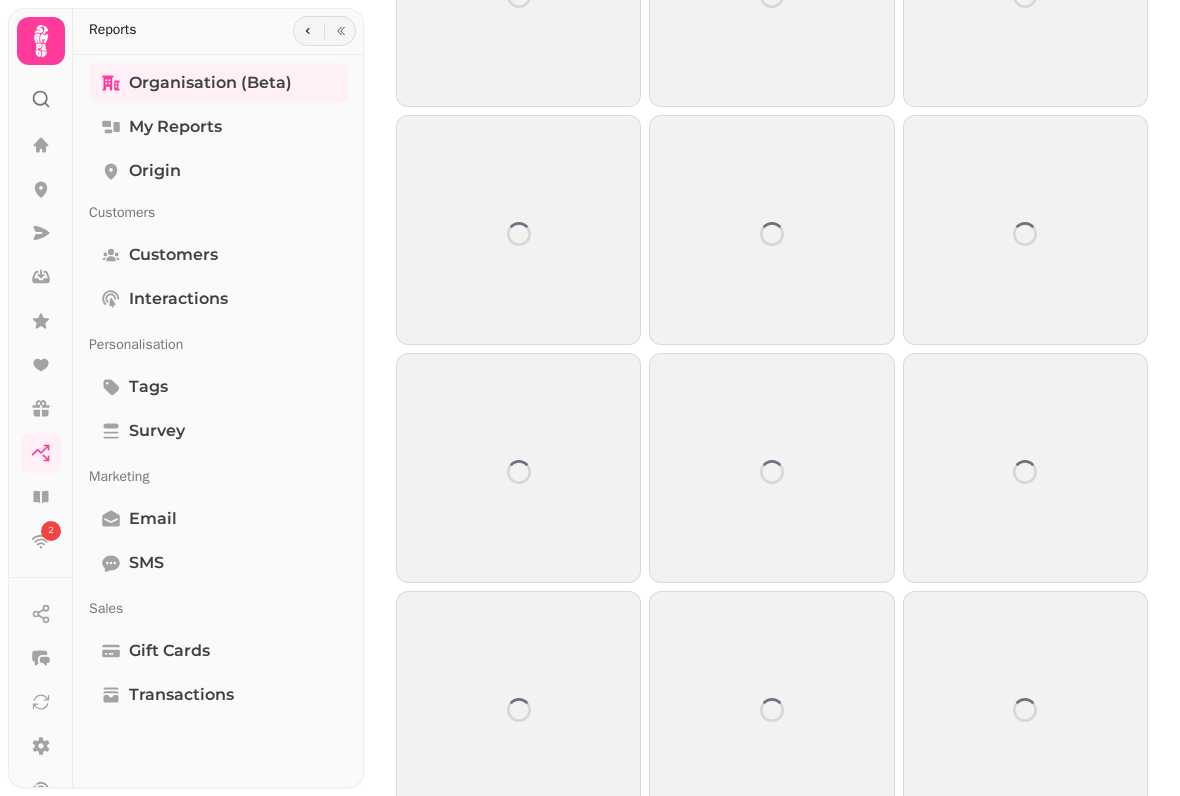 scroll, scrollTop: 0, scrollLeft: 0, axis: both 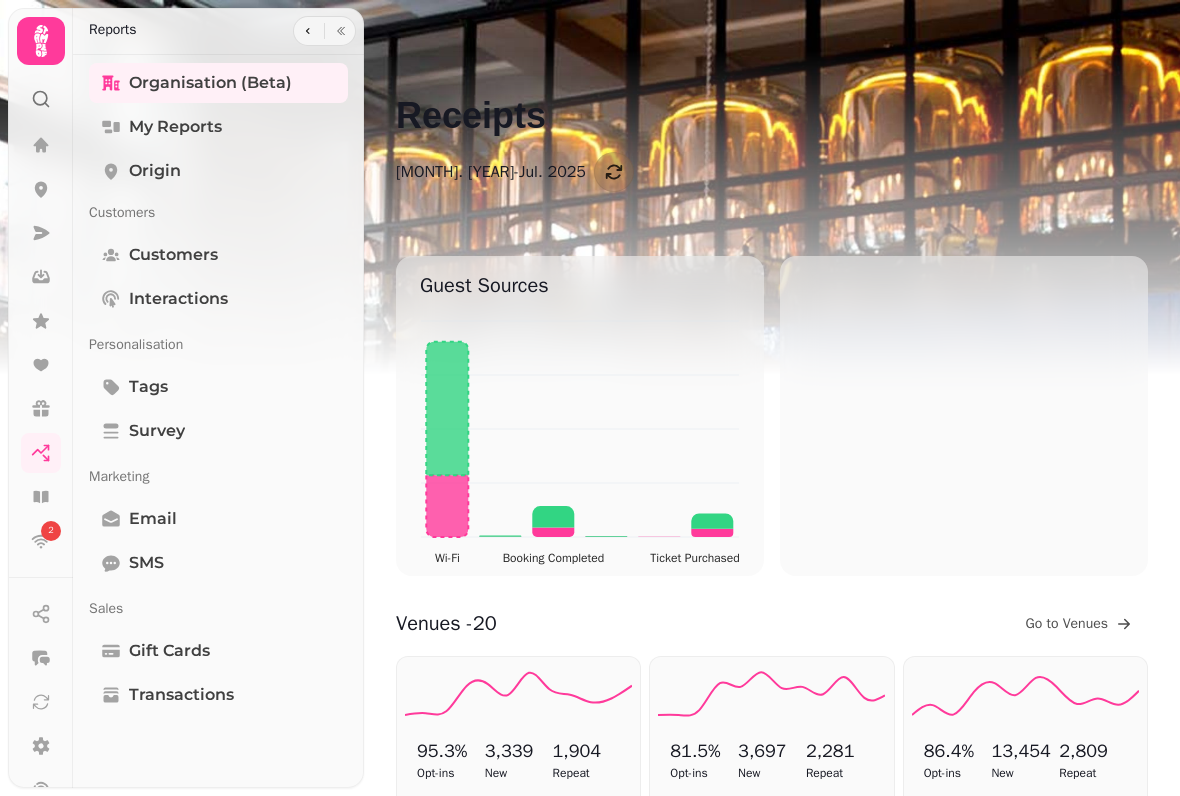 click on "Transactions" at bounding box center (181, 695) 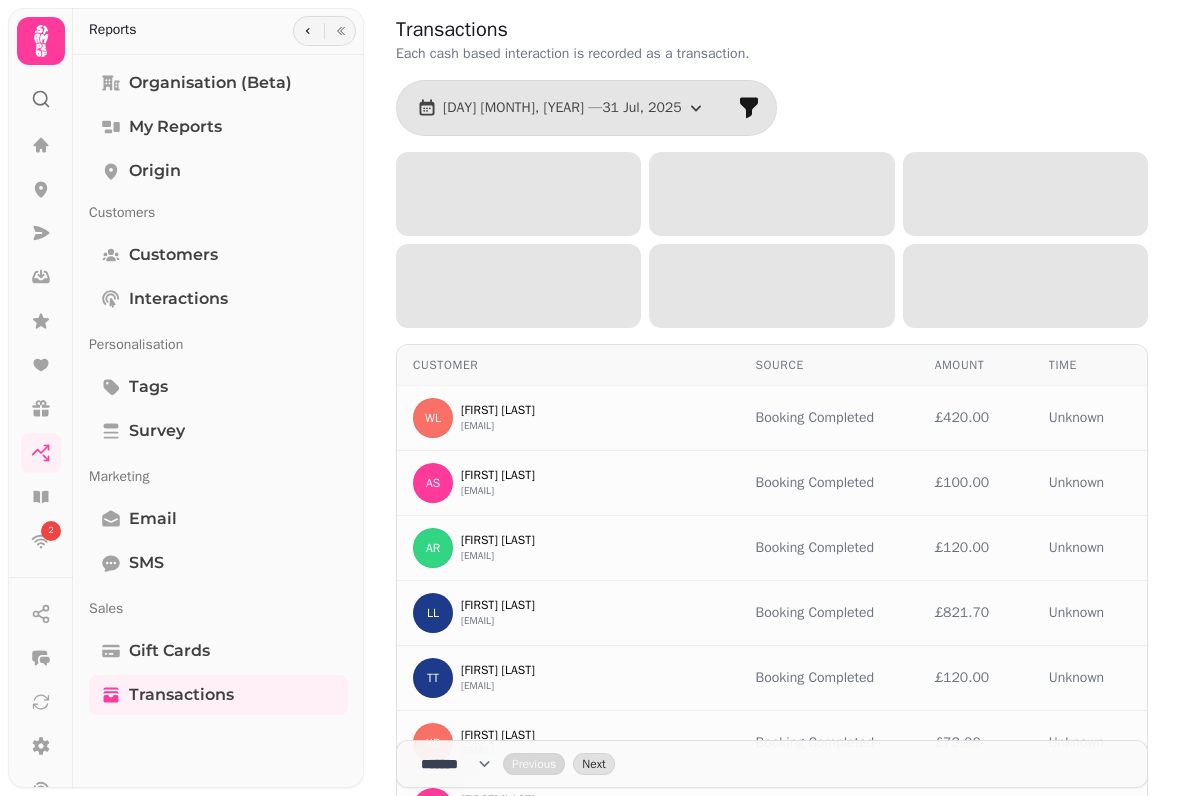 scroll, scrollTop: 0, scrollLeft: 0, axis: both 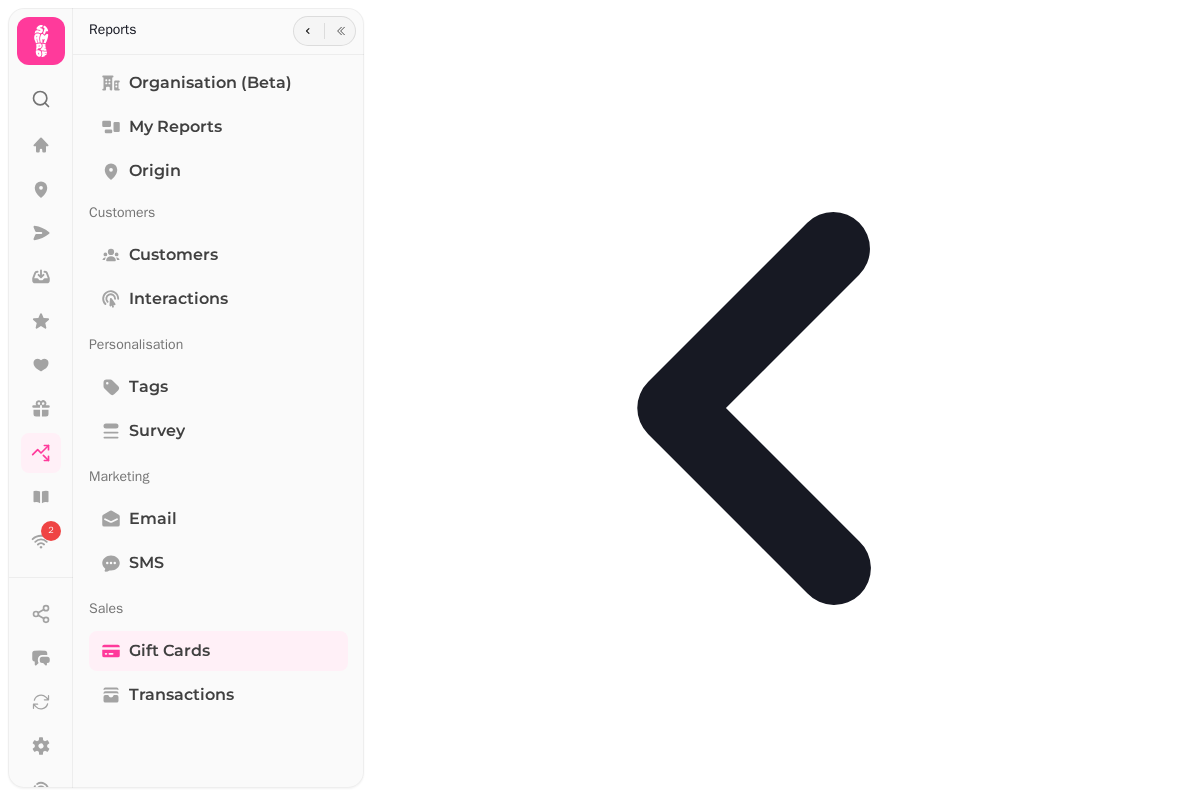 click on "SMS" at bounding box center (218, 563) 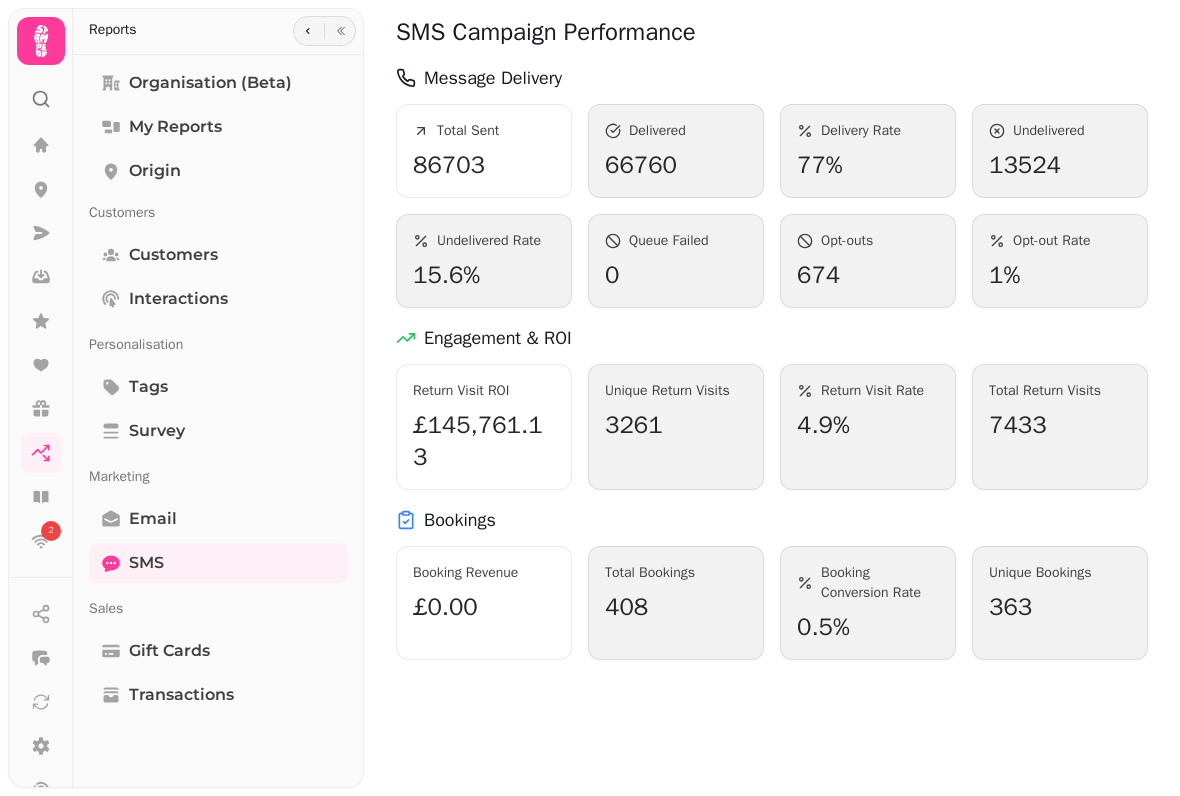 click on "Email" at bounding box center (218, 519) 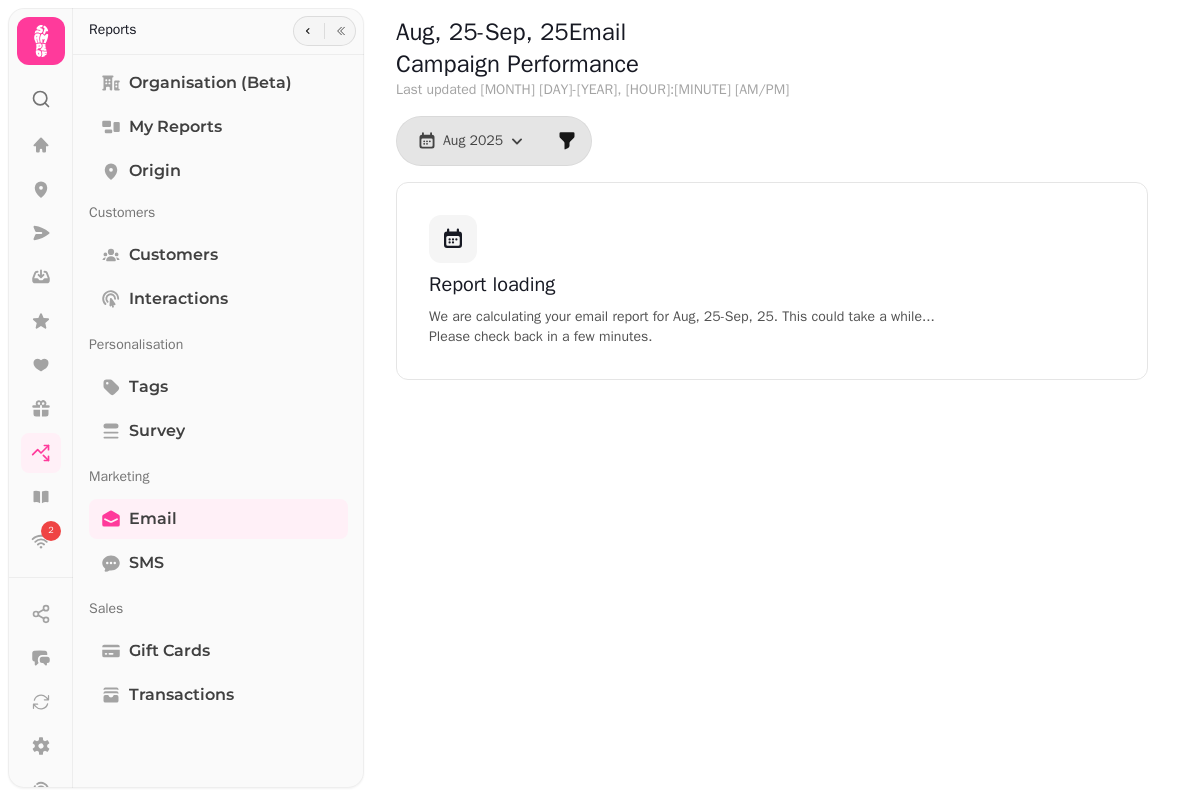 click on "Aug 2025" at bounding box center (472, 141) 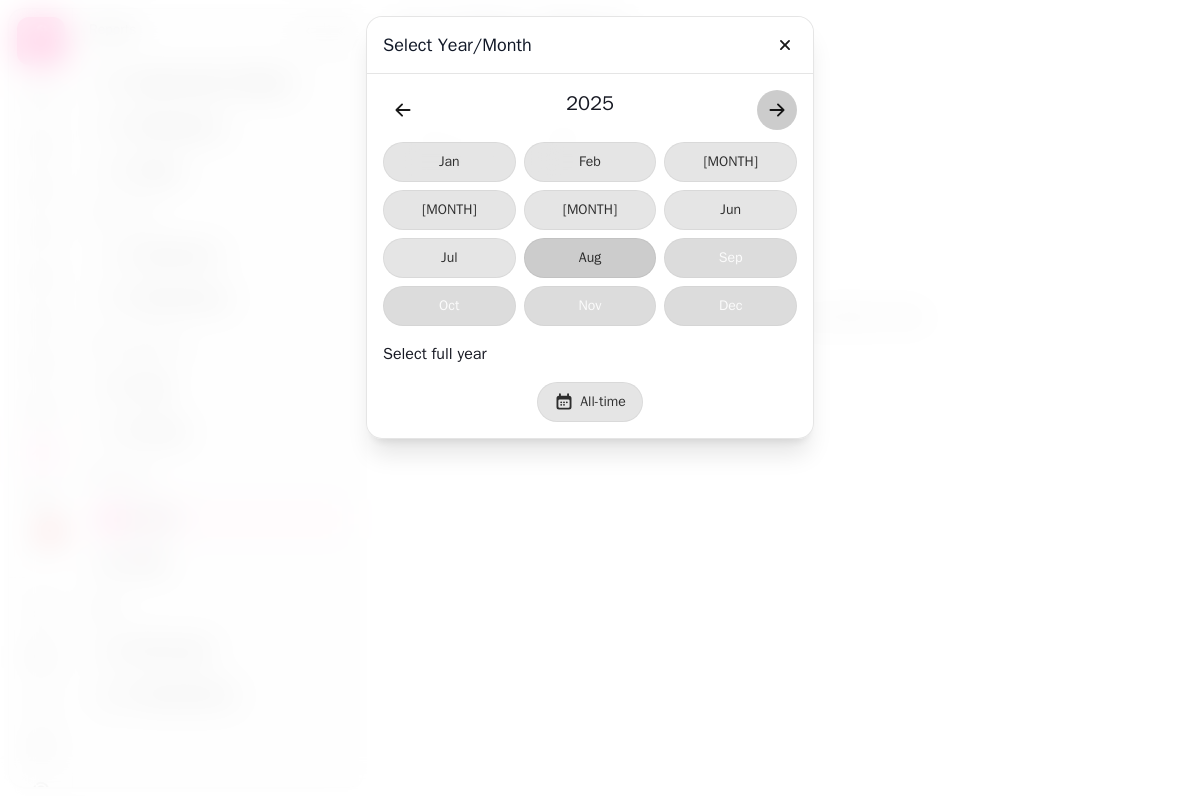 click on "Jul" at bounding box center [449, 258] 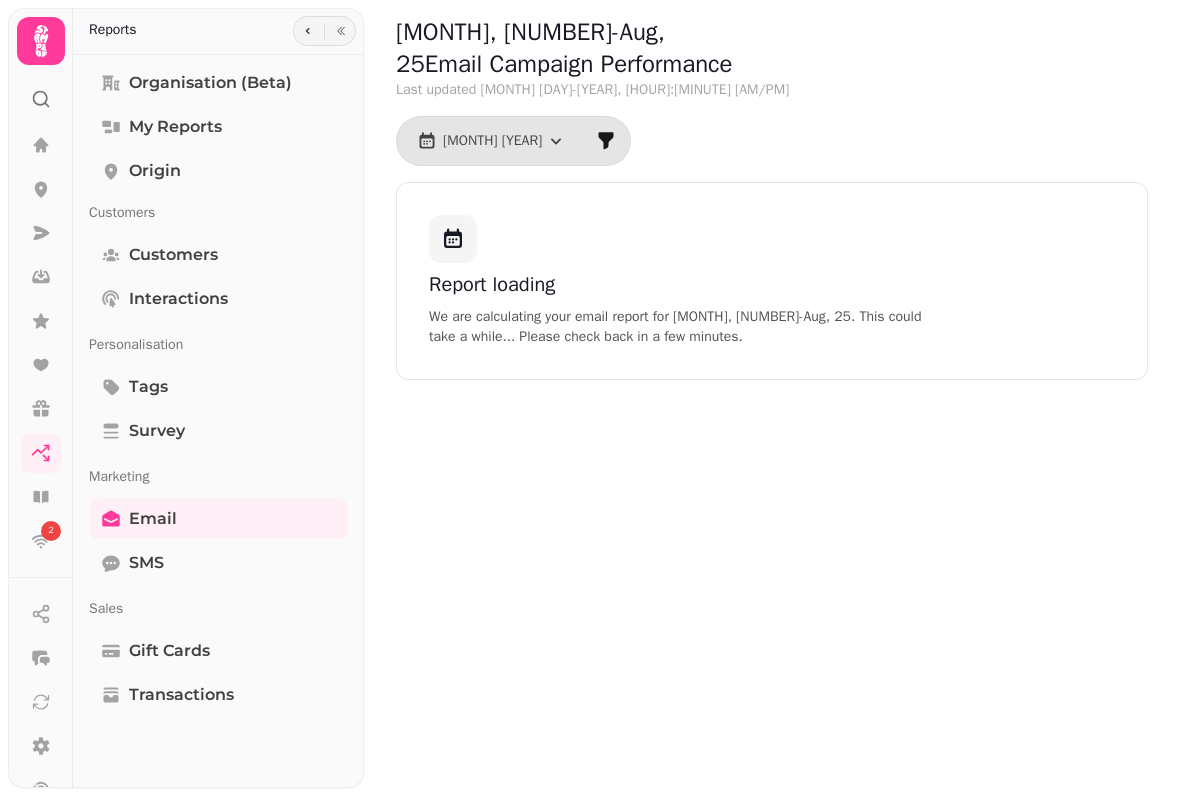 click on "survey" at bounding box center (218, 431) 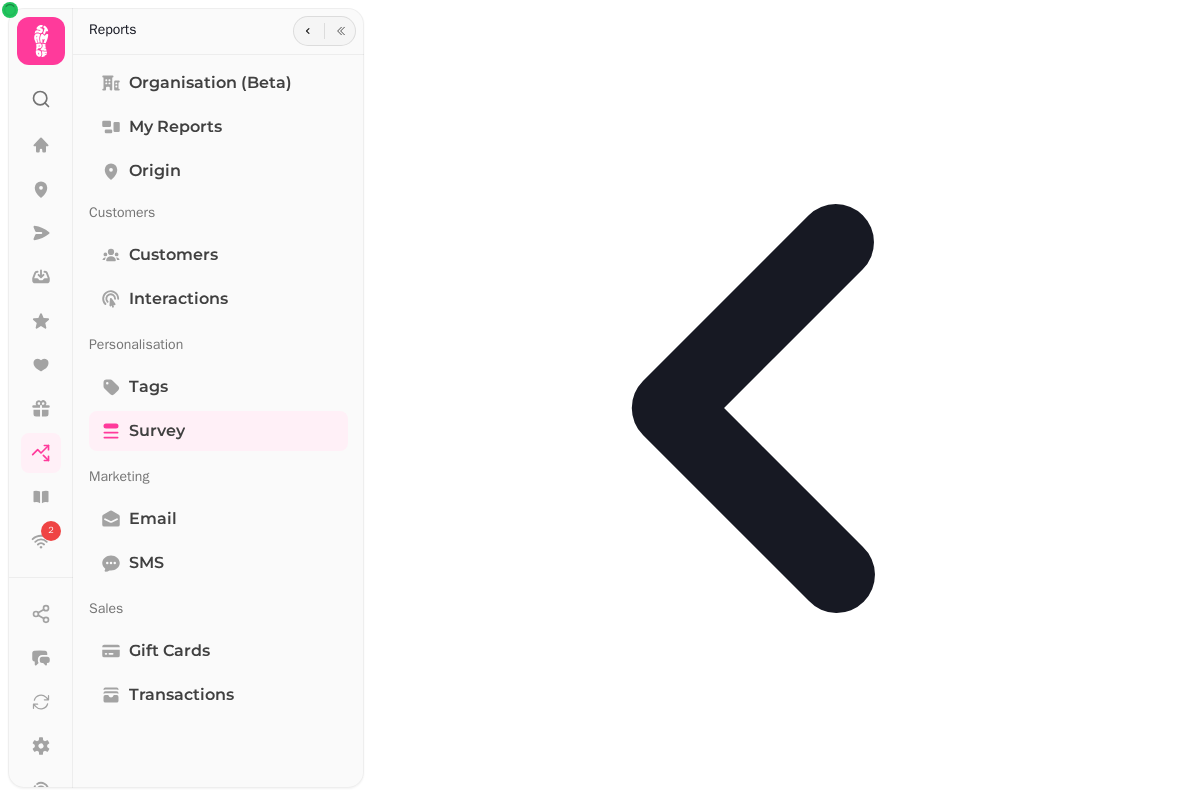 scroll, scrollTop: 0, scrollLeft: 0, axis: both 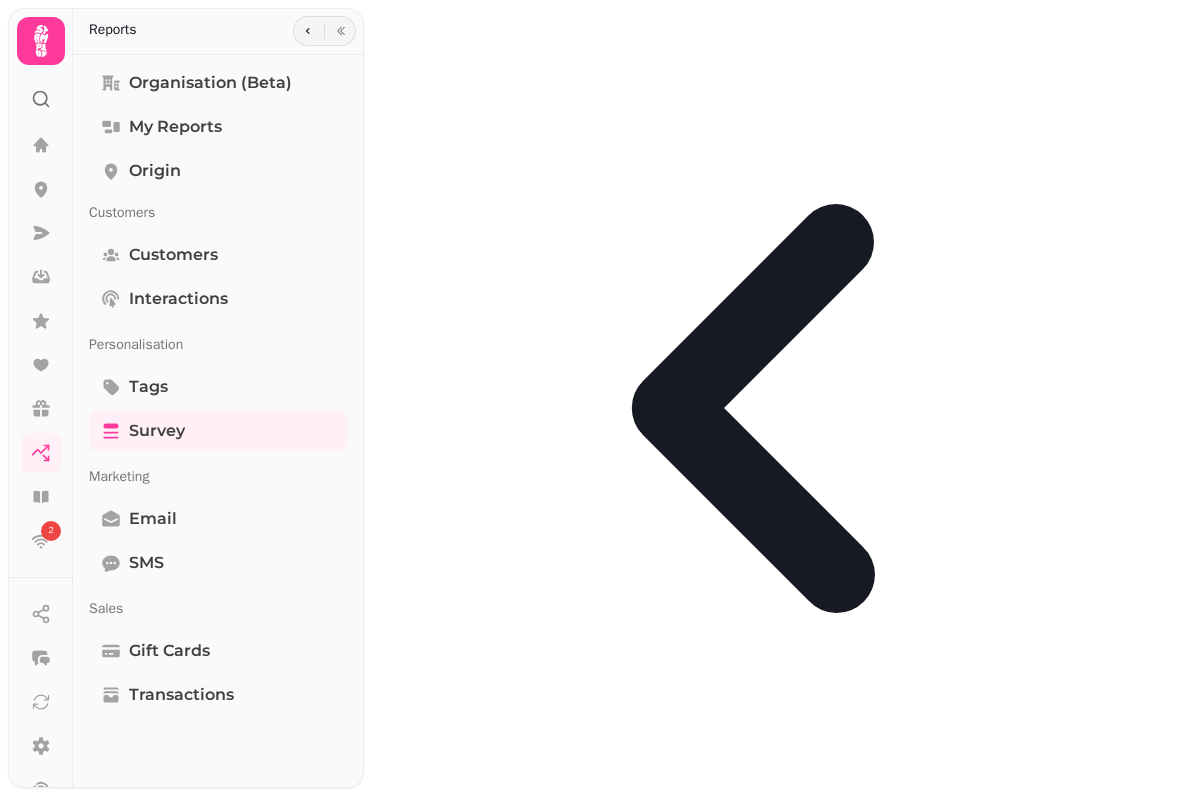 click on "tags" at bounding box center [218, 387] 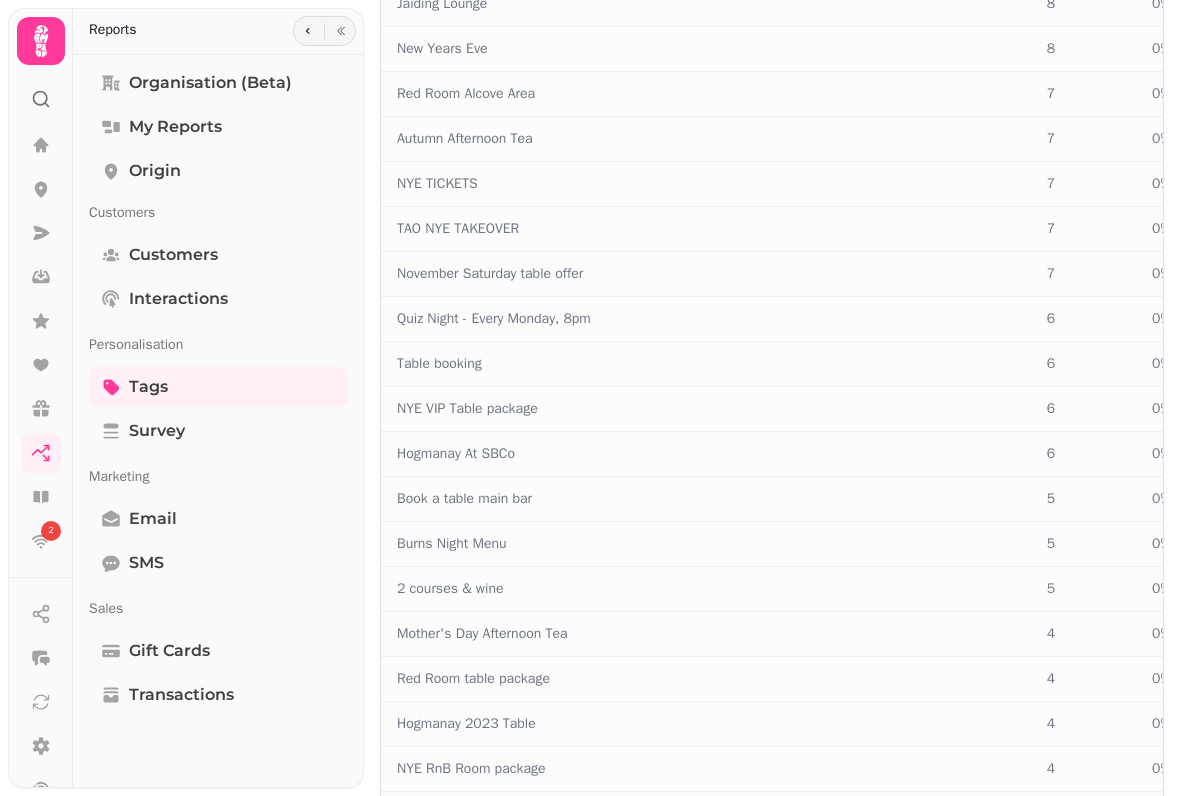 click on "Interactions" at bounding box center (218, 299) 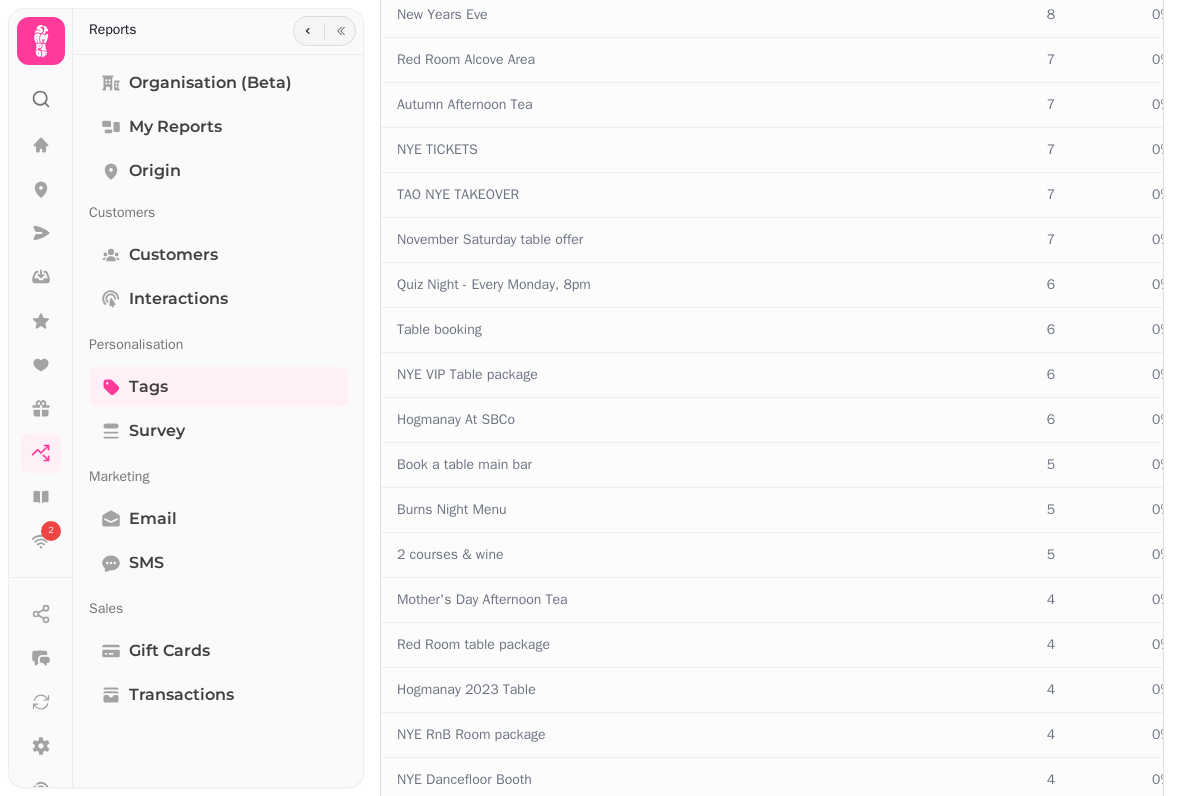 scroll, scrollTop: 9654, scrollLeft: 0, axis: vertical 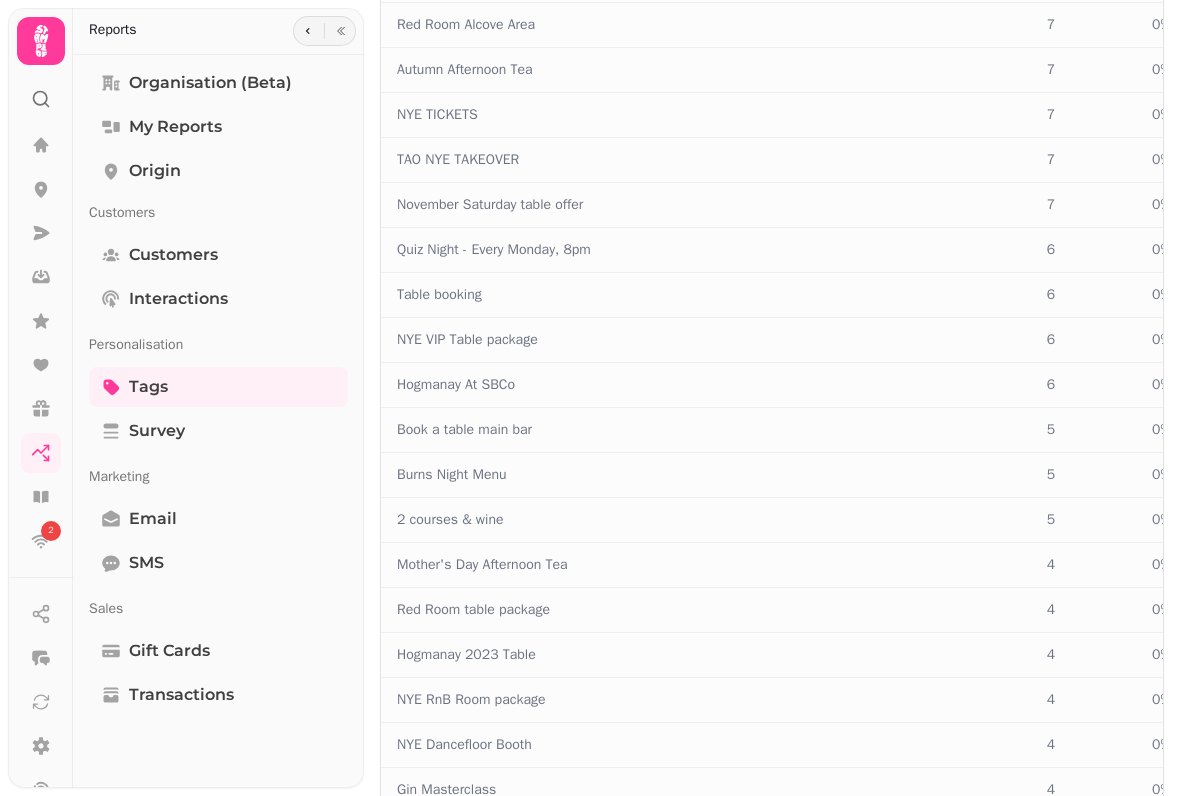 select on "**" 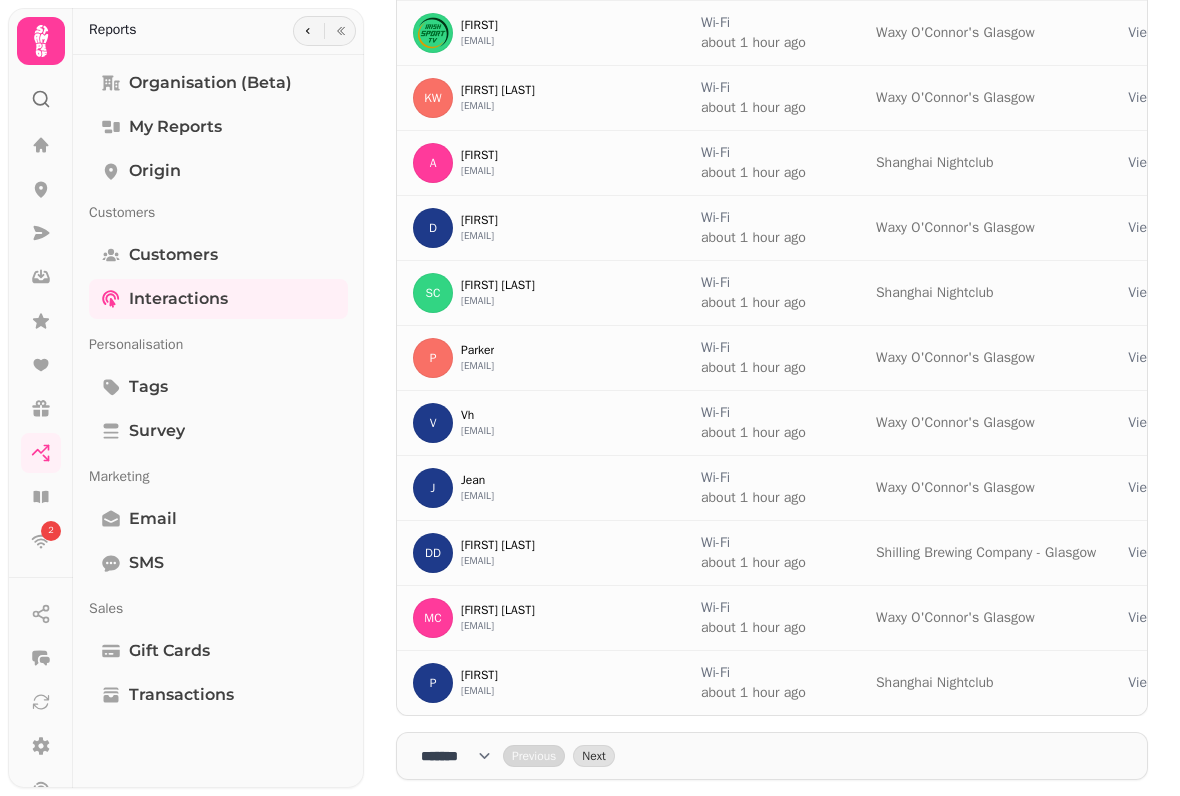 click on "Customers" at bounding box center [173, 255] 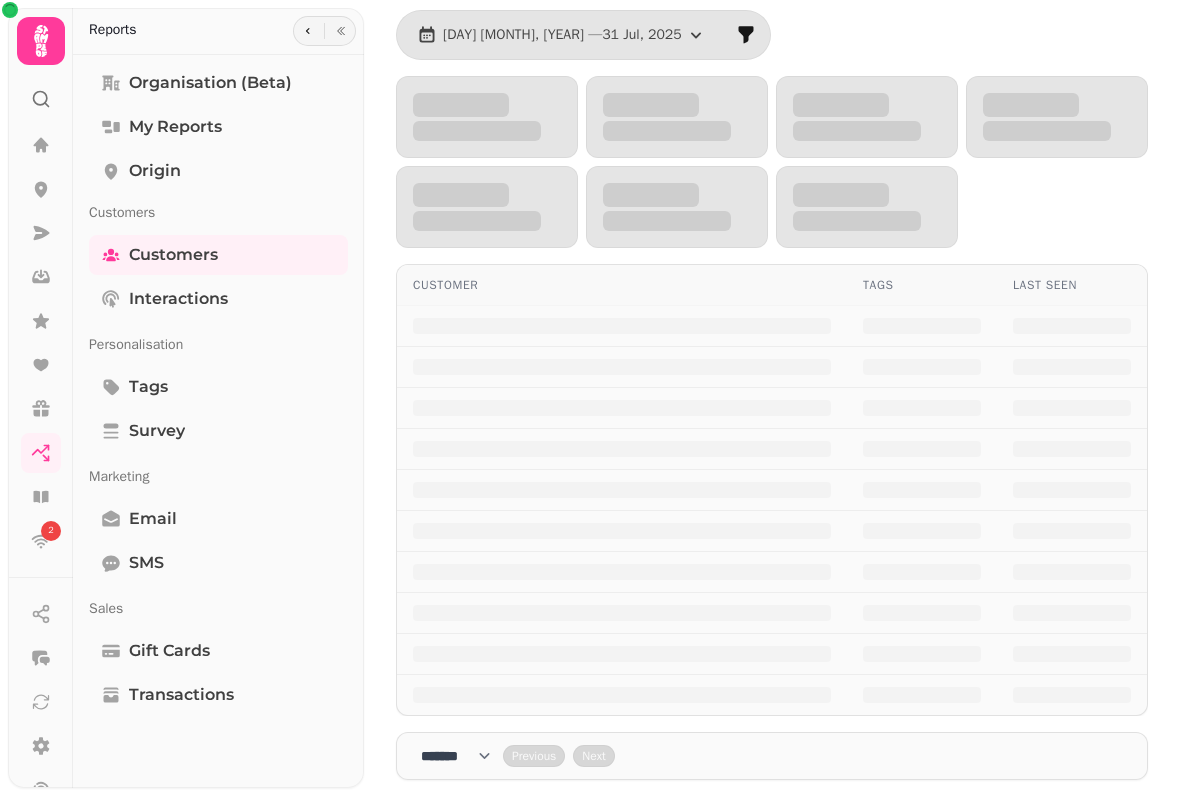 click on "Organisation (beta)" at bounding box center (210, 83) 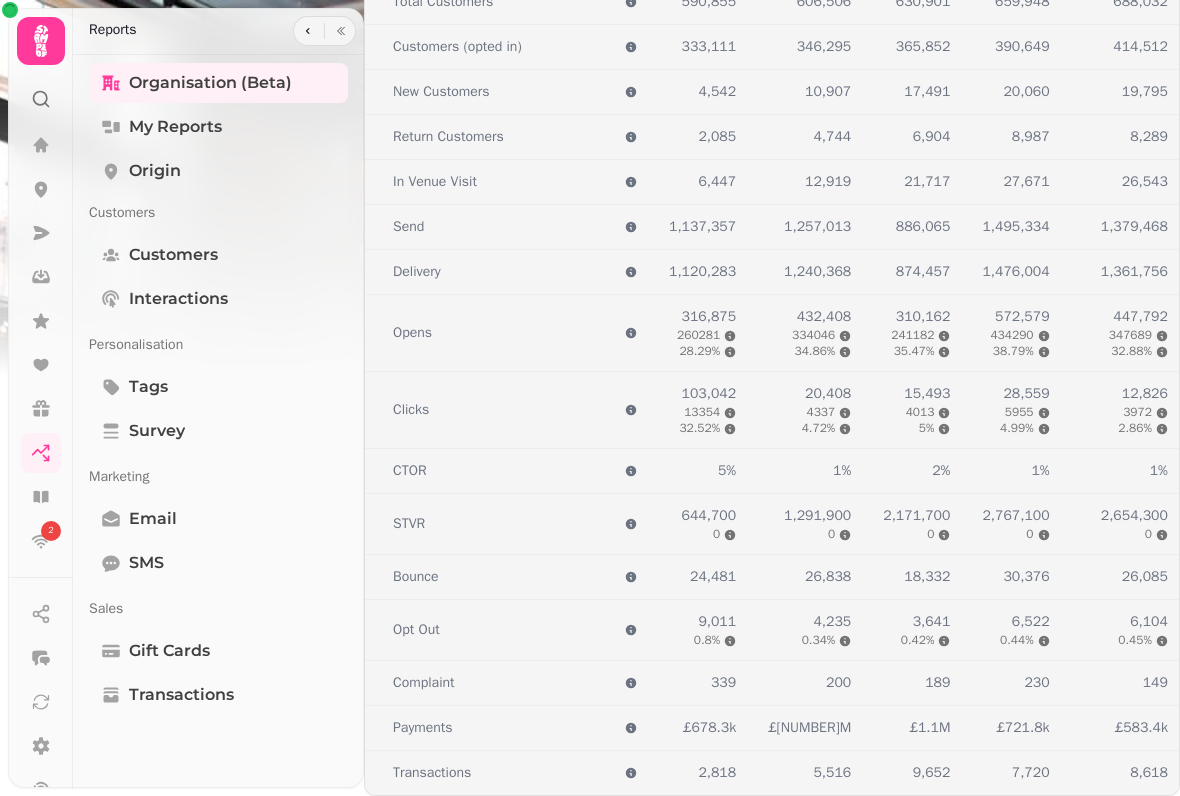 click on "Organisation (beta)" at bounding box center [210, 83] 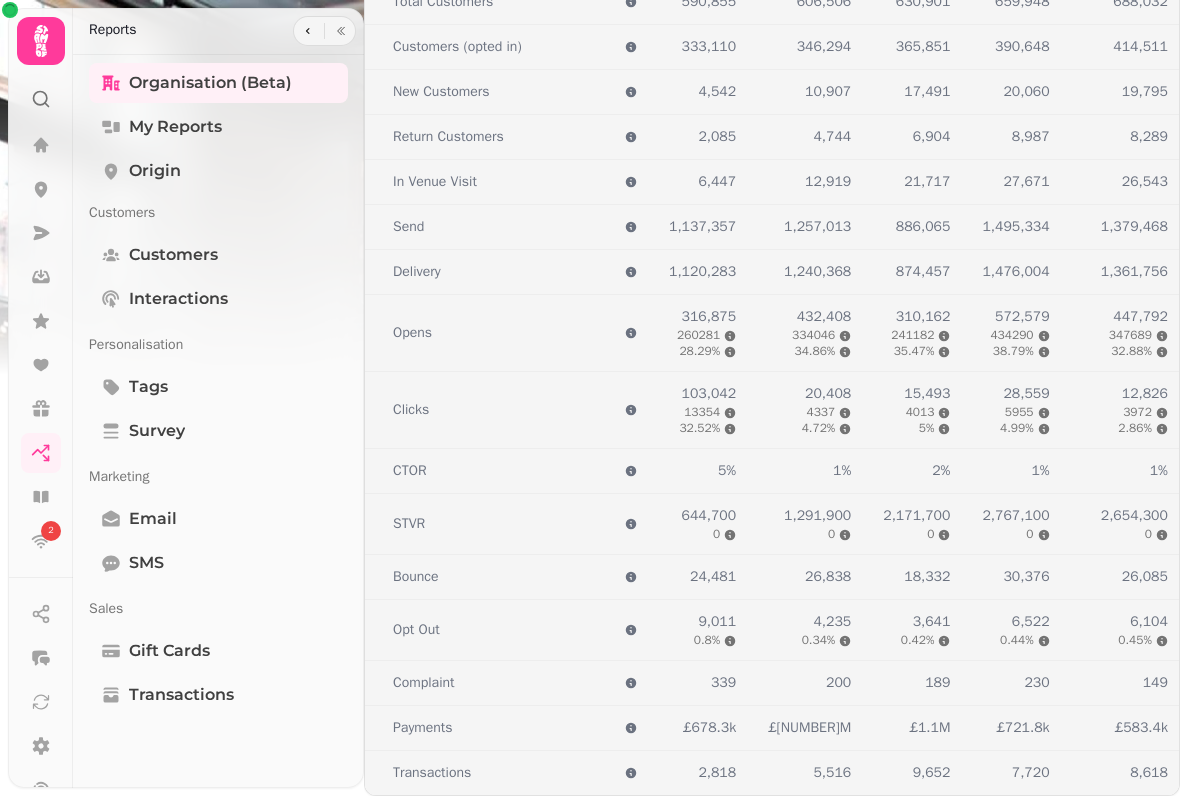 click on "My Reports" at bounding box center (218, 127) 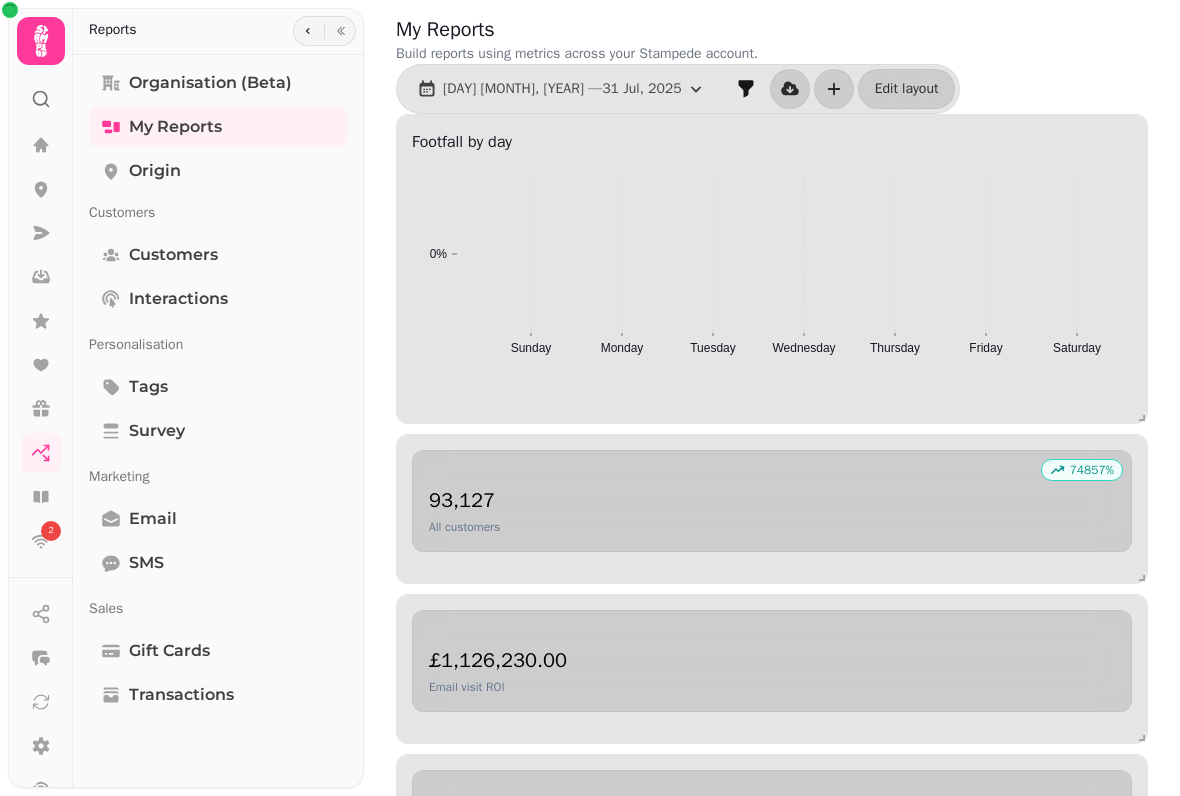 scroll, scrollTop: 153, scrollLeft: 0, axis: vertical 